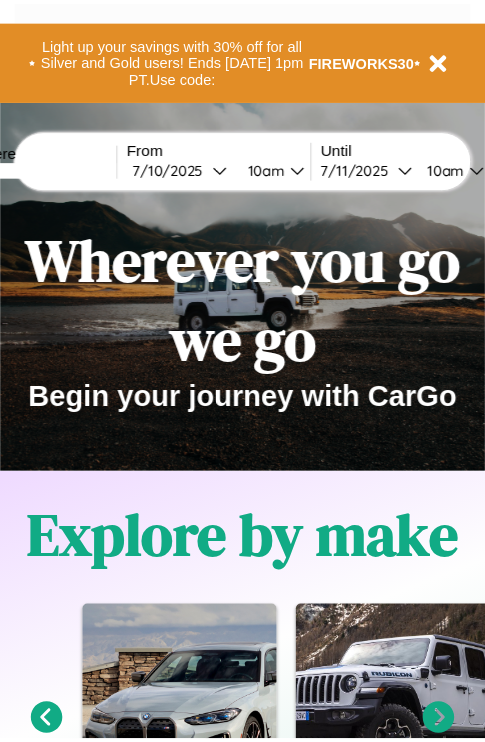 scroll, scrollTop: 0, scrollLeft: 0, axis: both 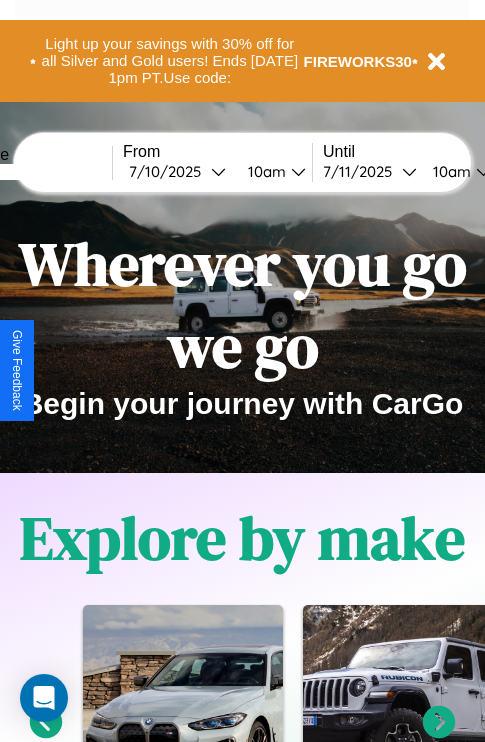 click at bounding box center [37, 172] 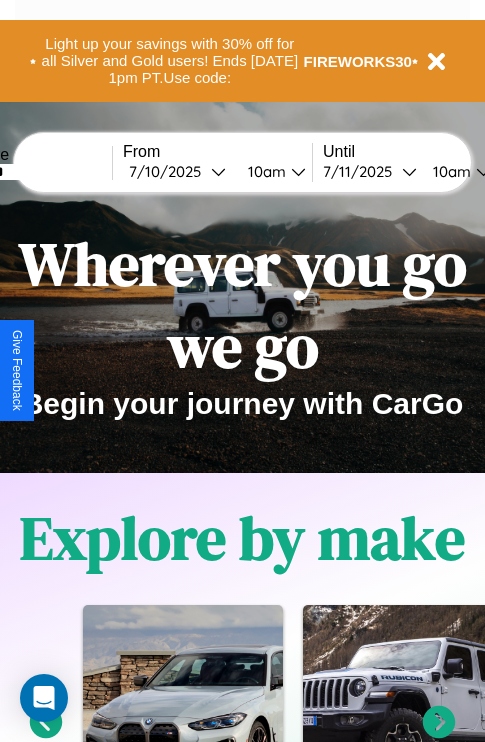 type on "*******" 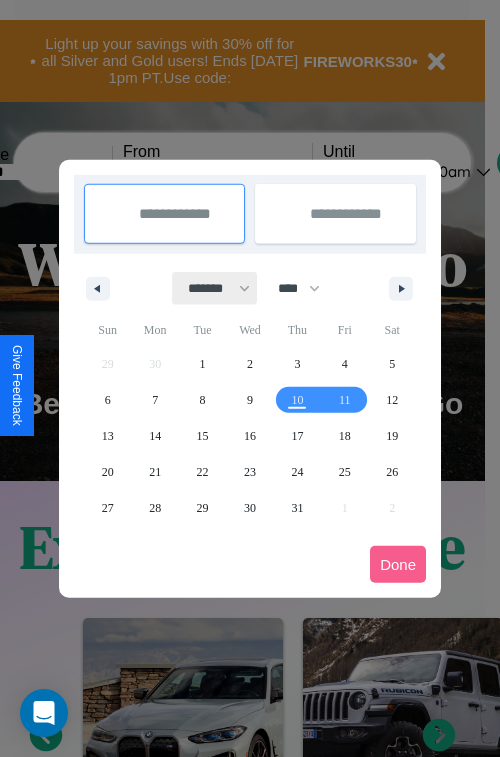 click on "******* ******** ***** ***** *** **** **** ****** ********* ******* ******** ********" at bounding box center (215, 288) 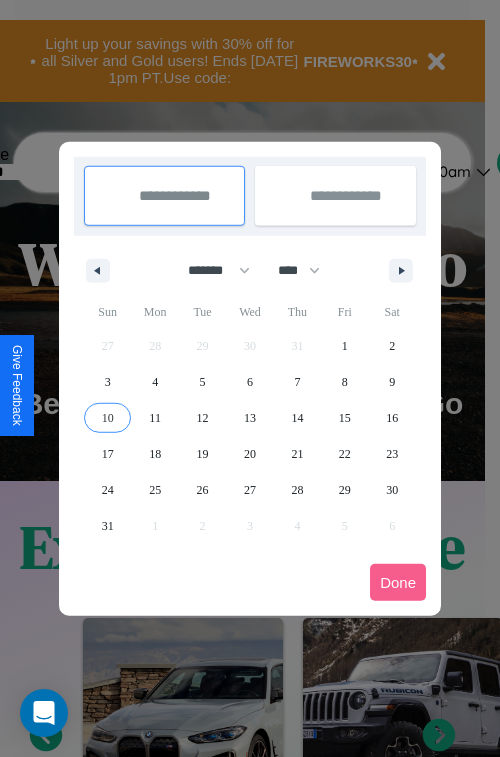click on "10" at bounding box center [108, 418] 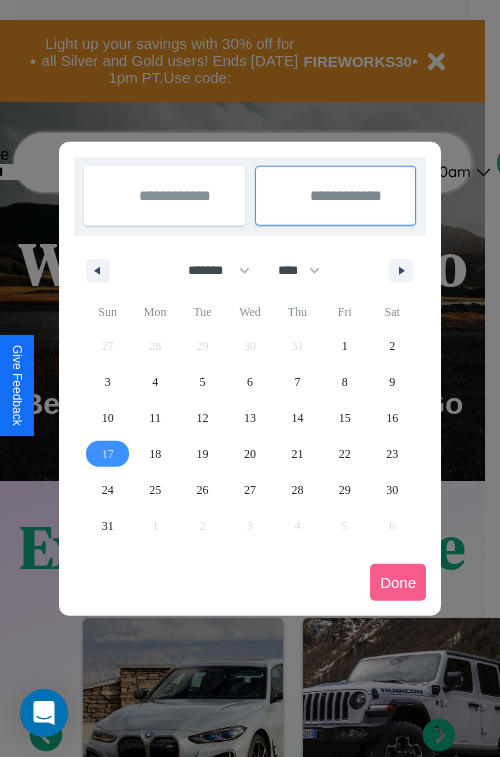 click on "17" at bounding box center [108, 454] 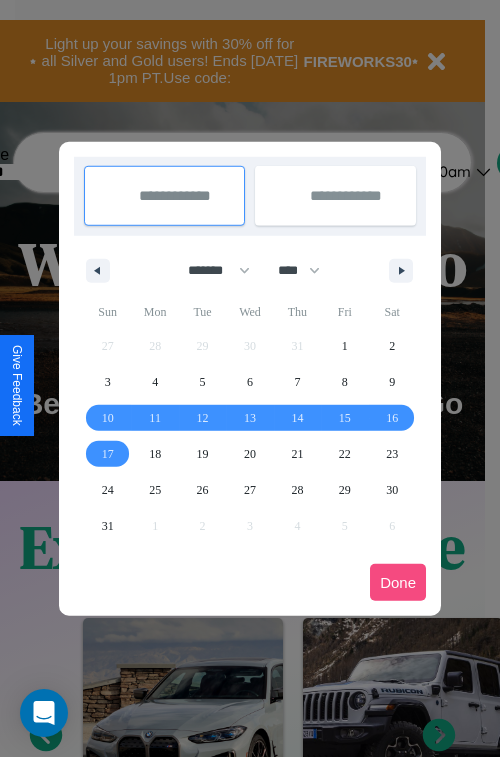click on "Done" at bounding box center [398, 582] 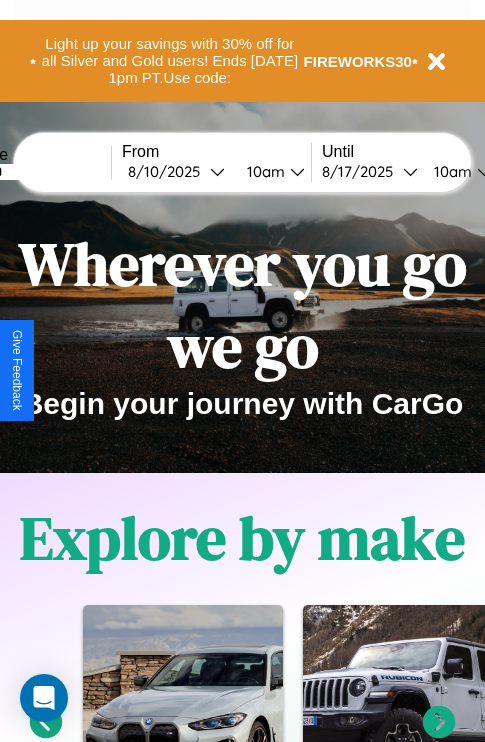 click on "10am" at bounding box center (263, 171) 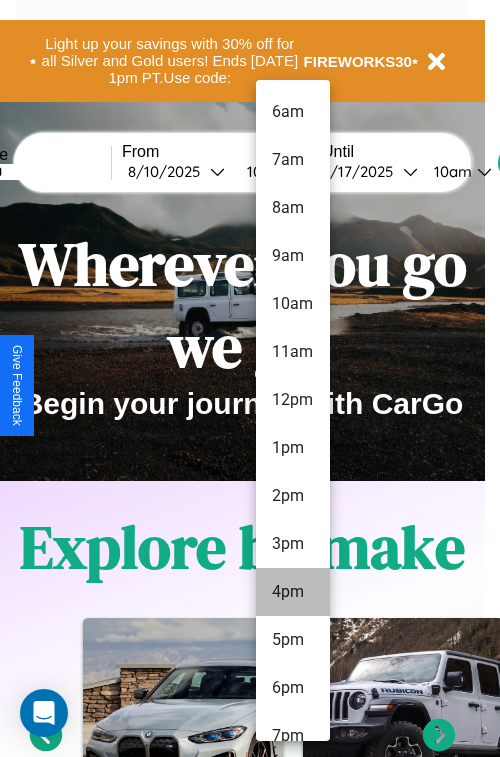 click on "4pm" at bounding box center [293, 592] 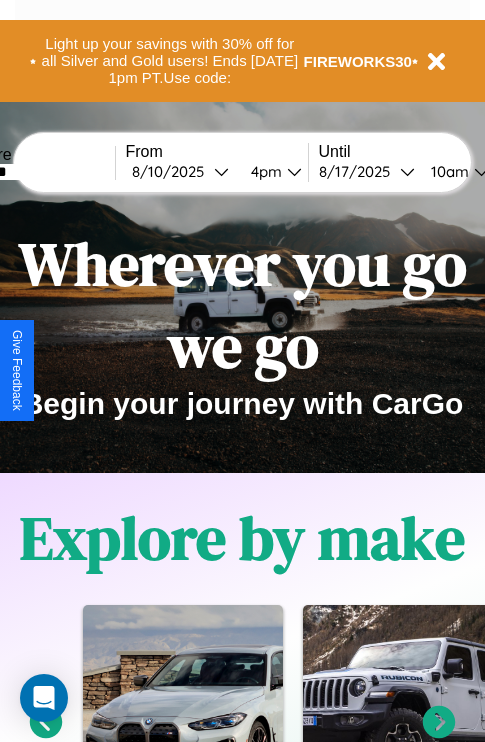 scroll, scrollTop: 0, scrollLeft: 71, axis: horizontal 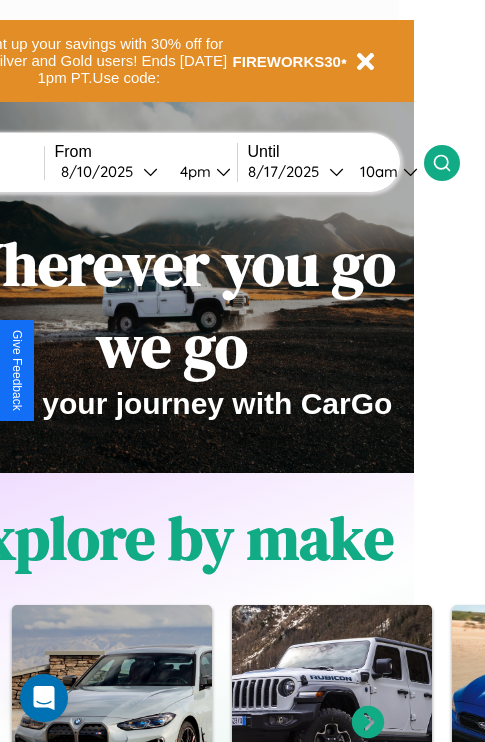 click 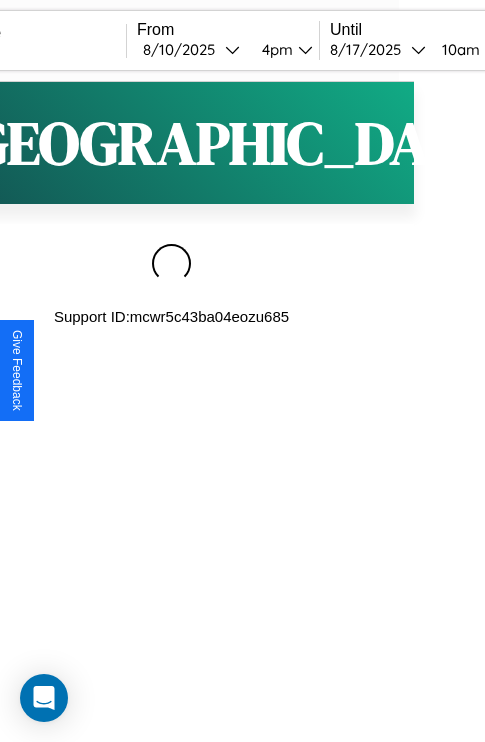 scroll, scrollTop: 0, scrollLeft: 0, axis: both 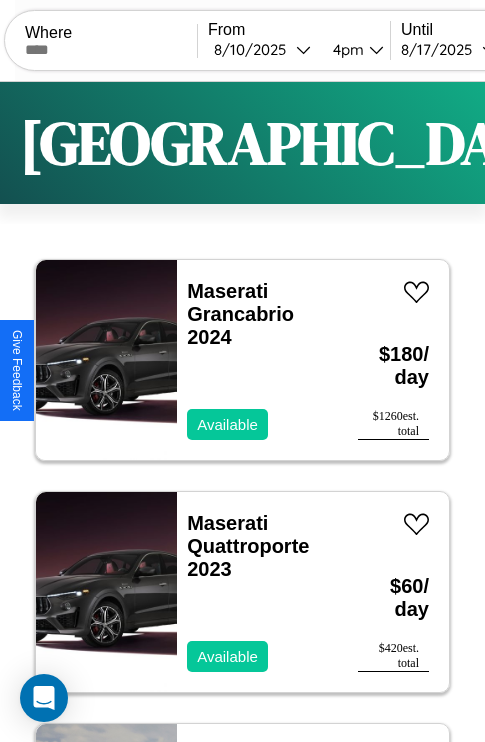 click on "Filters" at bounding box center (640, 143) 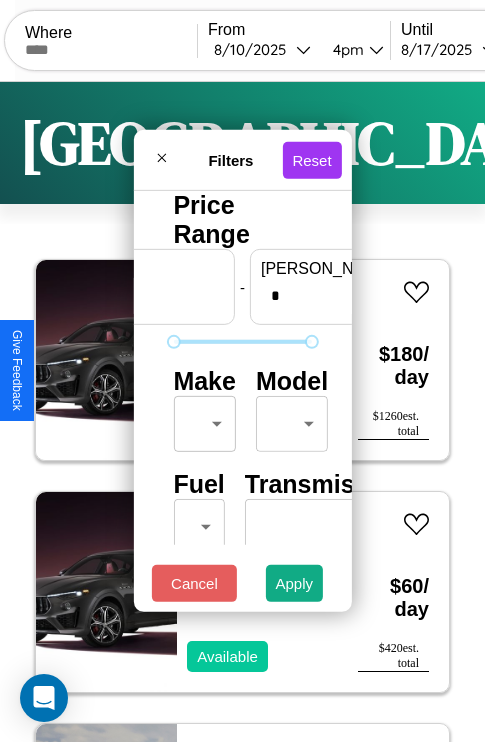 scroll, scrollTop: 0, scrollLeft: 124, axis: horizontal 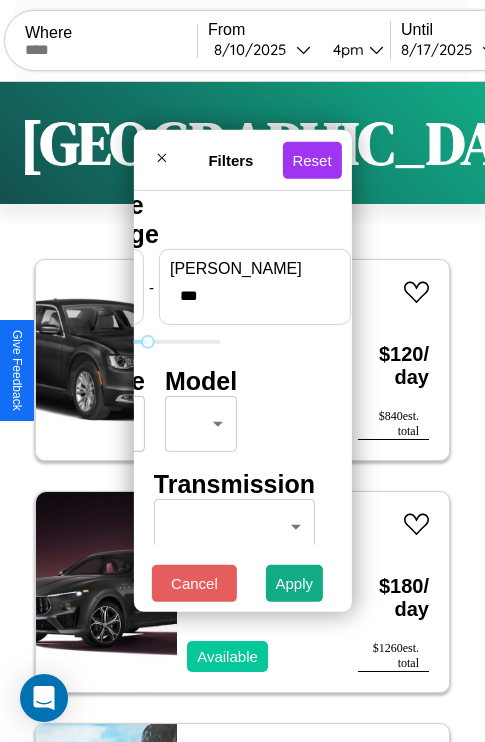 type on "***" 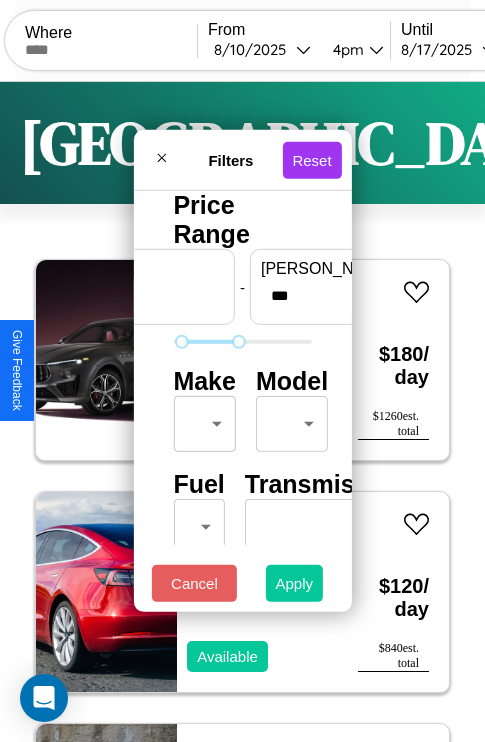 type on "**" 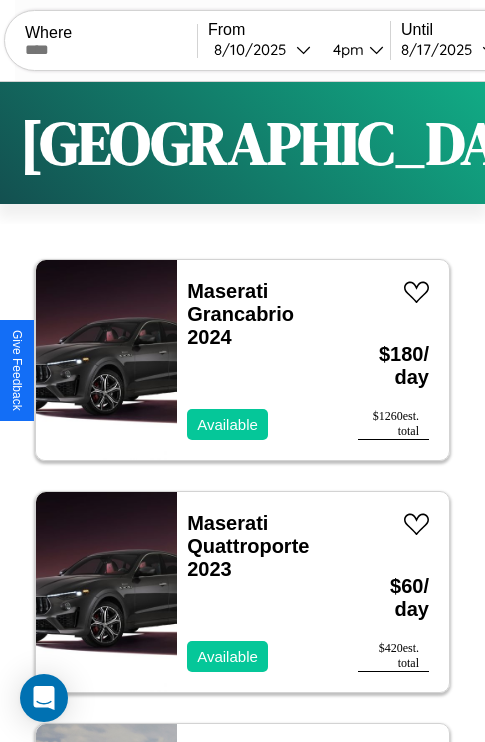 scroll, scrollTop: 95, scrollLeft: 0, axis: vertical 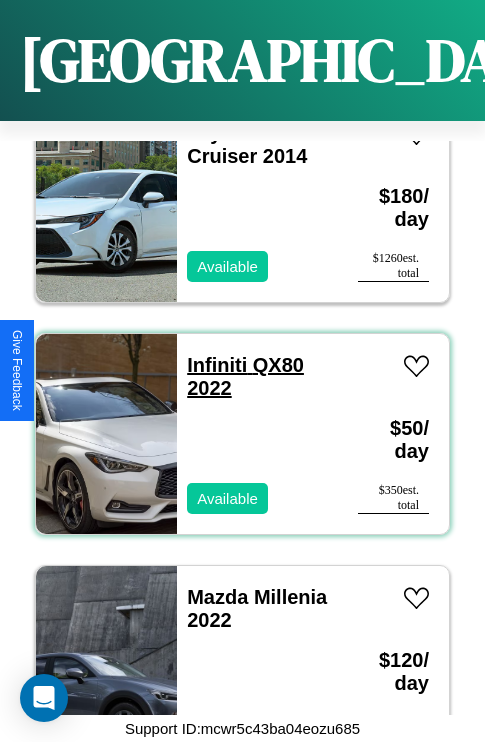 click on "Infiniti   QX80   2022" at bounding box center (245, 376) 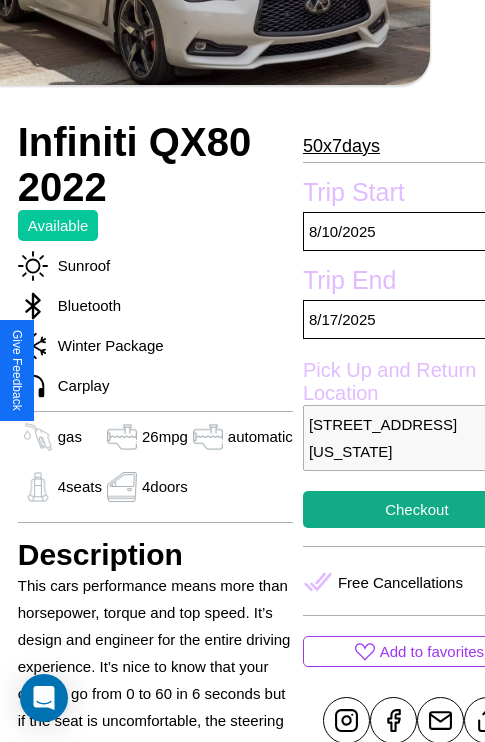 scroll, scrollTop: 408, scrollLeft: 84, axis: both 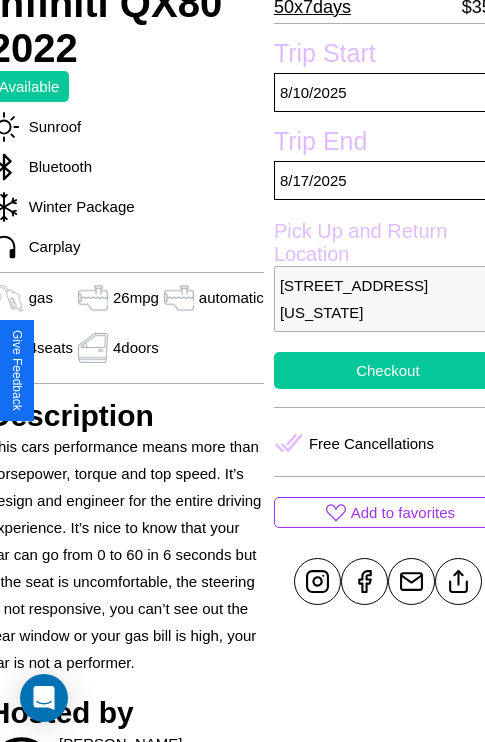 click on "Checkout" at bounding box center [388, 370] 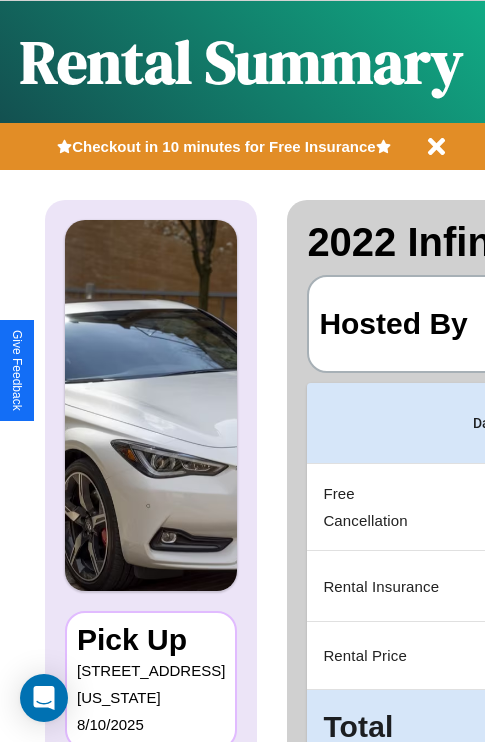 scroll, scrollTop: 0, scrollLeft: 378, axis: horizontal 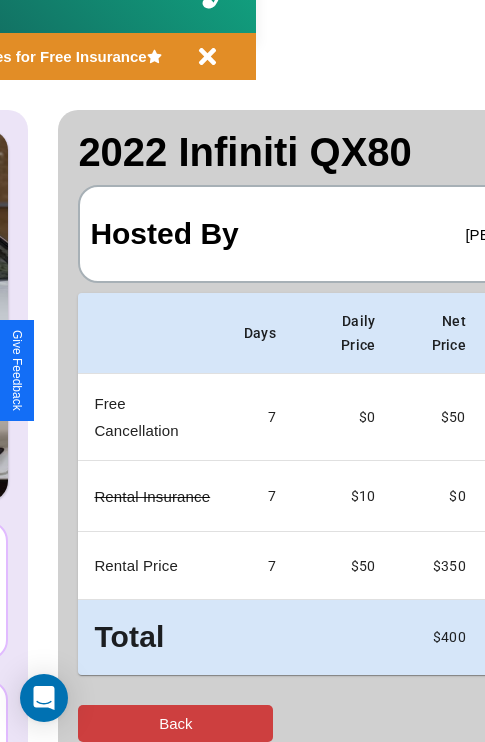 click on "Back" at bounding box center (175, 723) 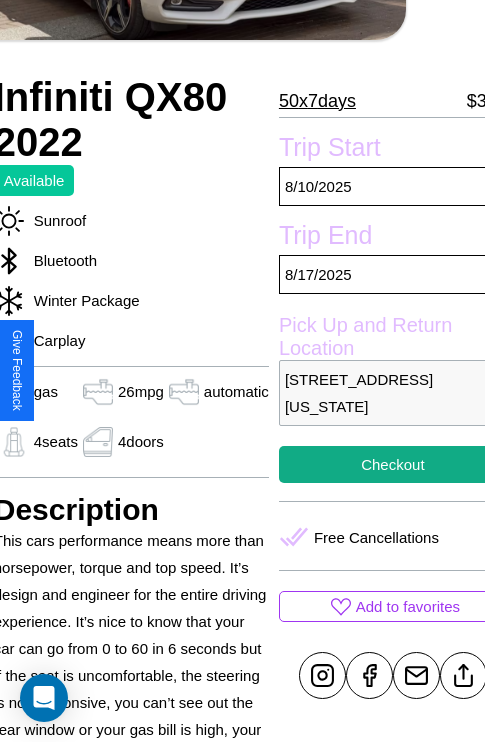 scroll, scrollTop: 336, scrollLeft: 84, axis: both 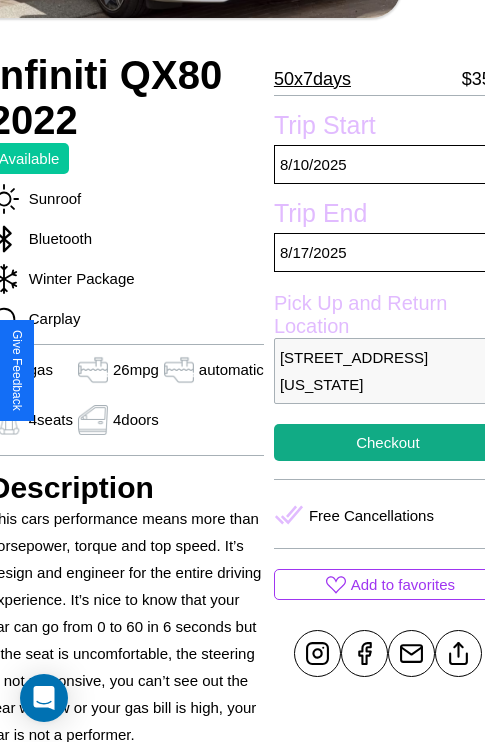 click on "[STREET_ADDRESS][US_STATE]" at bounding box center [388, 371] 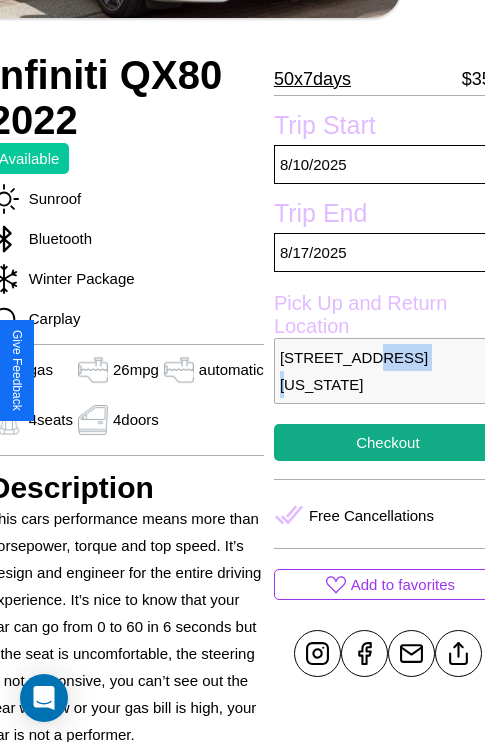 click on "[STREET_ADDRESS][US_STATE]" at bounding box center (388, 371) 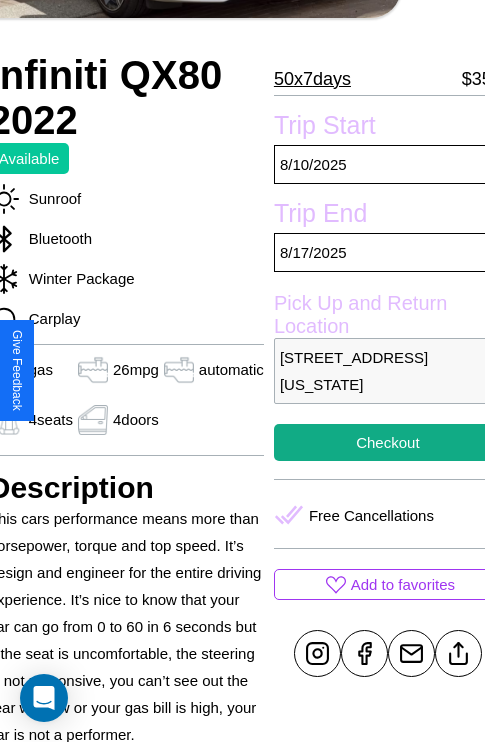 click on "[STREET_ADDRESS][US_STATE]" at bounding box center (388, 371) 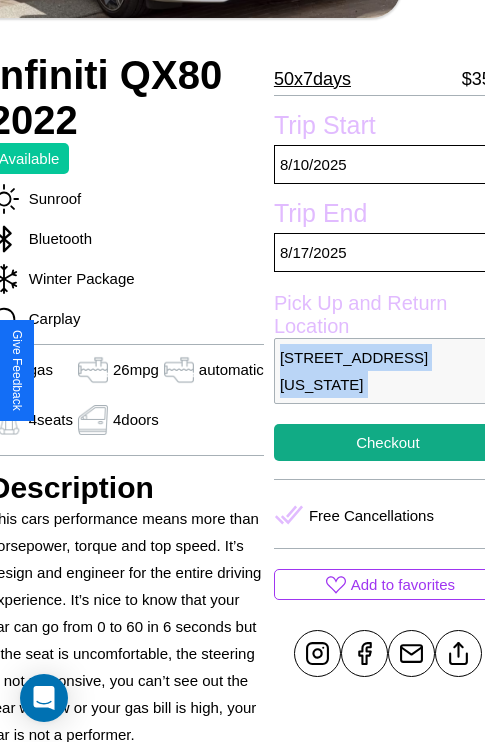 click on "[STREET_ADDRESS][US_STATE]" at bounding box center (388, 371) 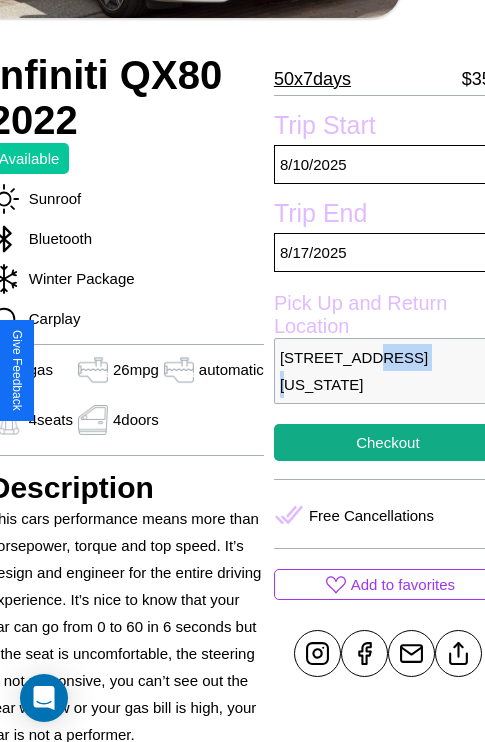 click on "[STREET_ADDRESS][US_STATE]" at bounding box center [388, 371] 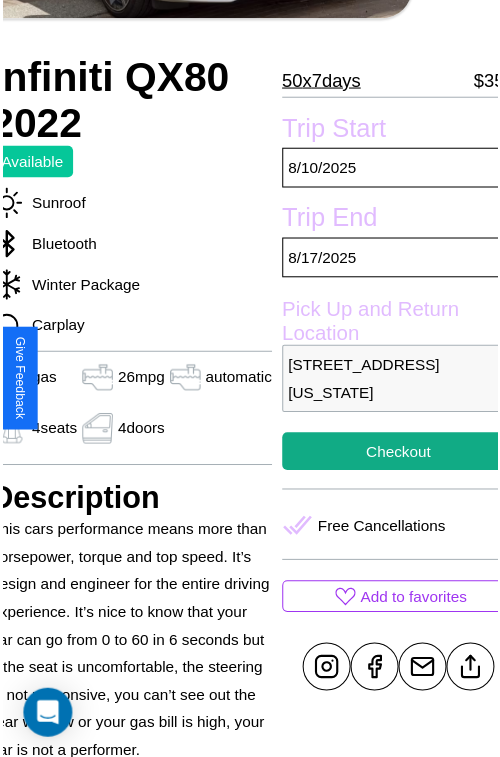 scroll, scrollTop: 408, scrollLeft: 84, axis: both 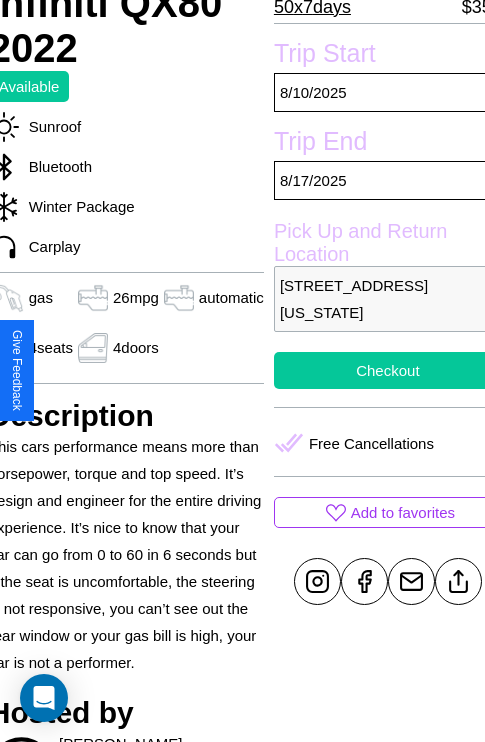 click on "Checkout" at bounding box center (388, 370) 